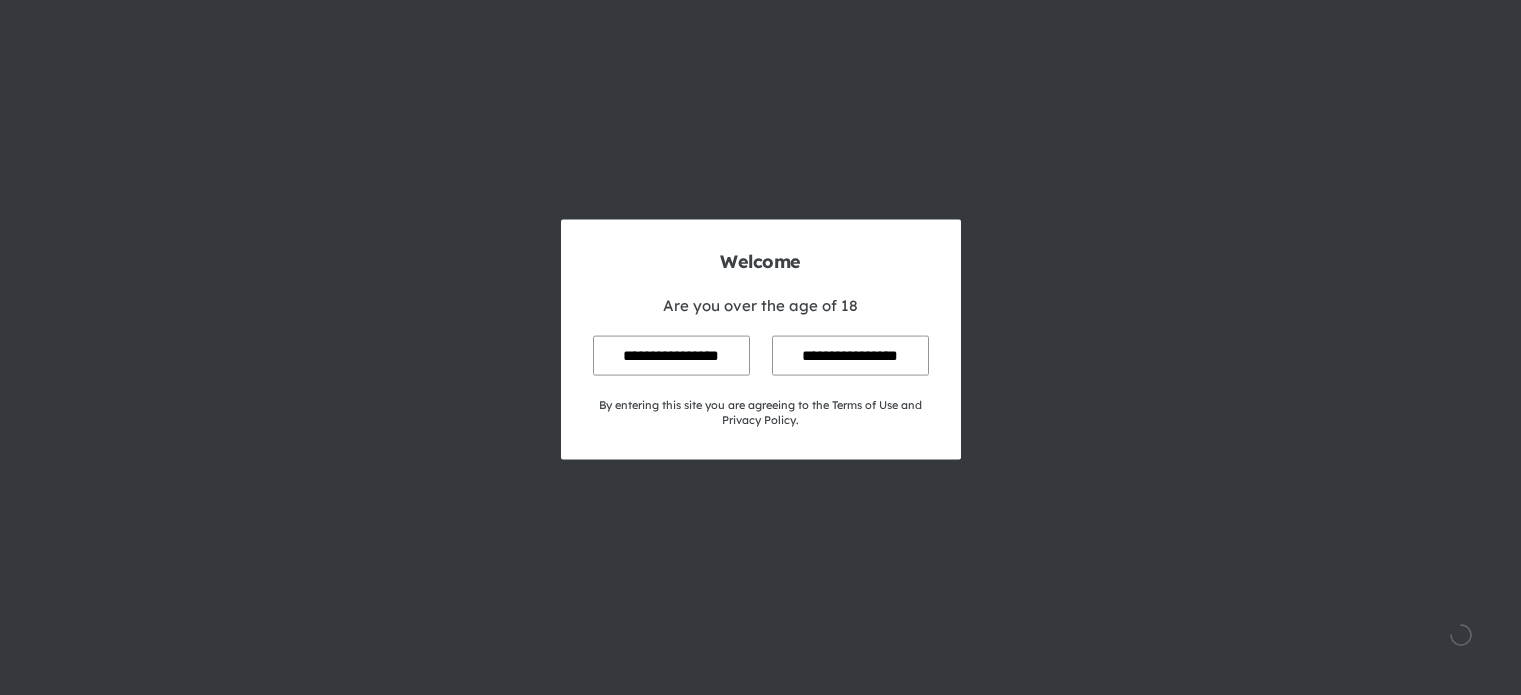 scroll, scrollTop: 0, scrollLeft: 0, axis: both 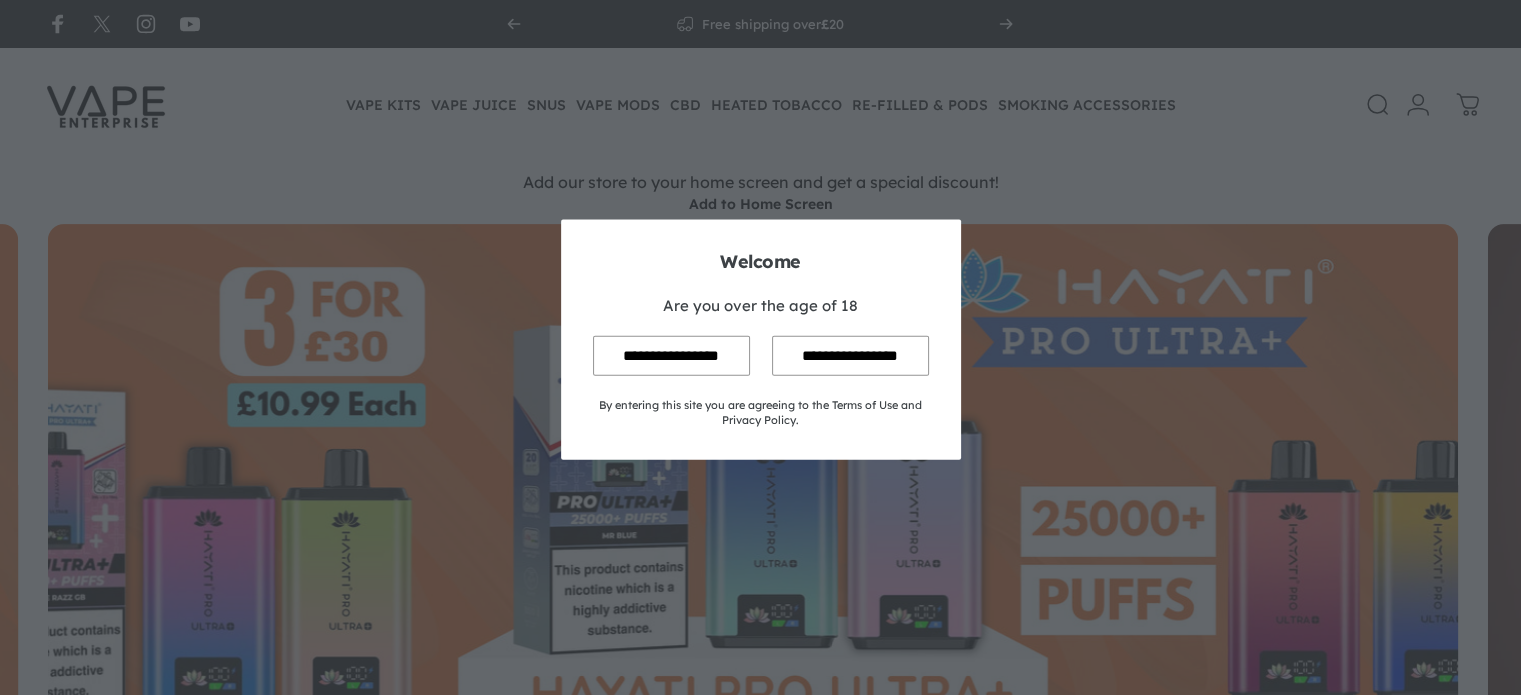 click on "**********" at bounding box center (671, 355) 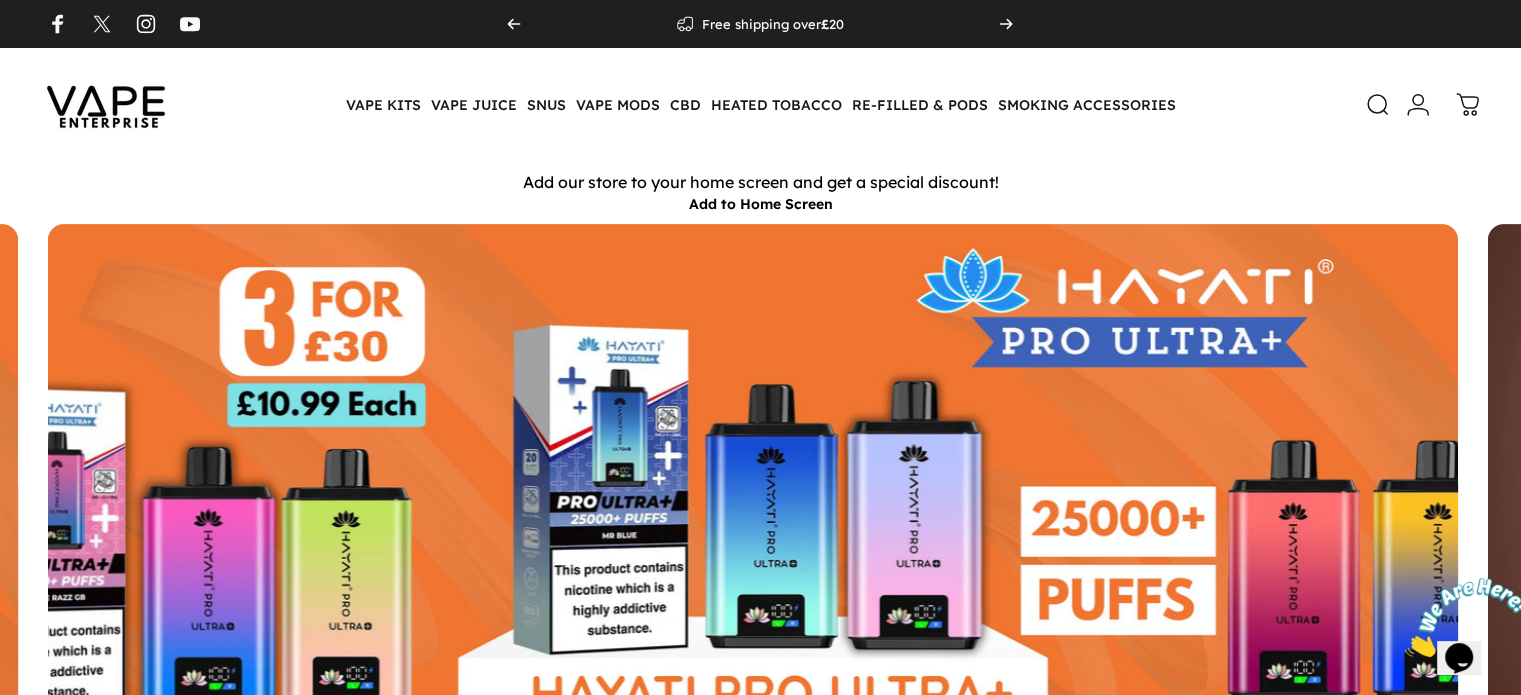 scroll, scrollTop: 0, scrollLeft: 0, axis: both 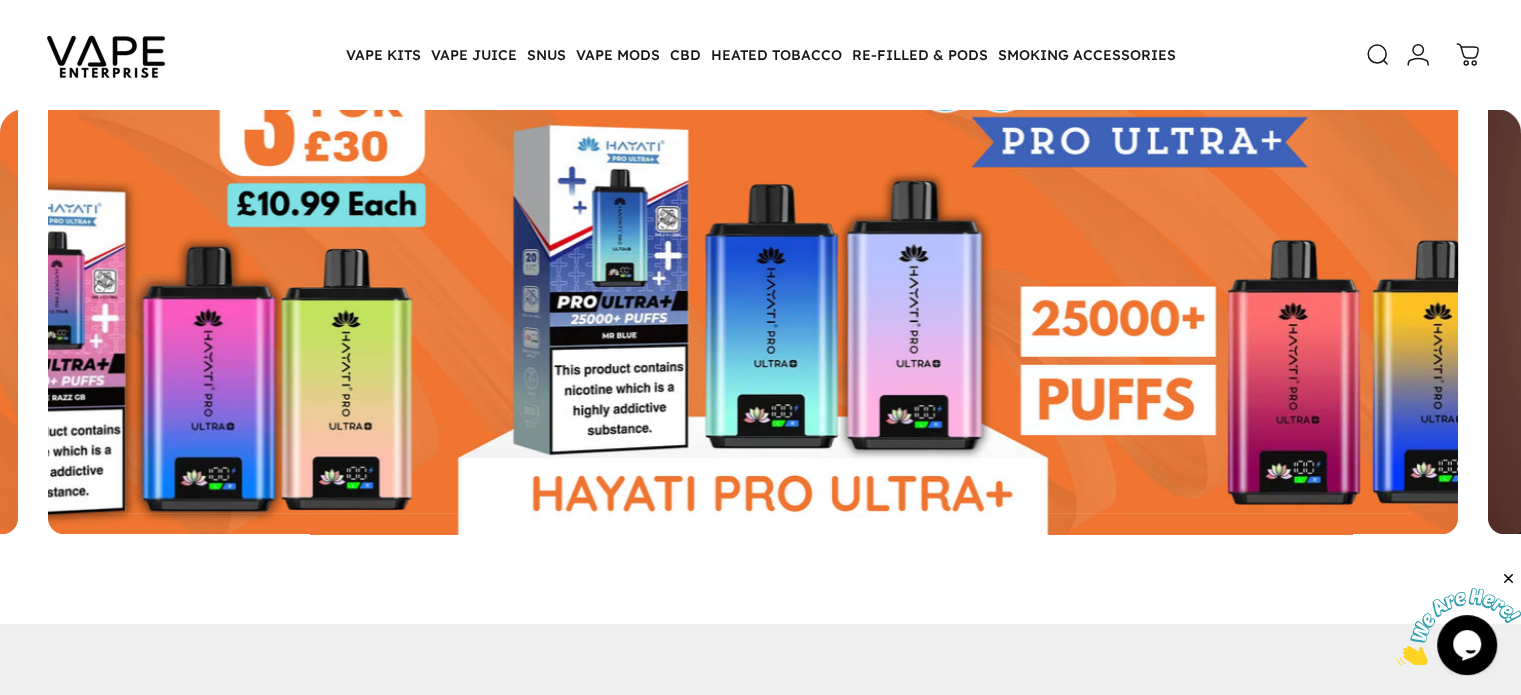 click at bounding box center [753, 291] 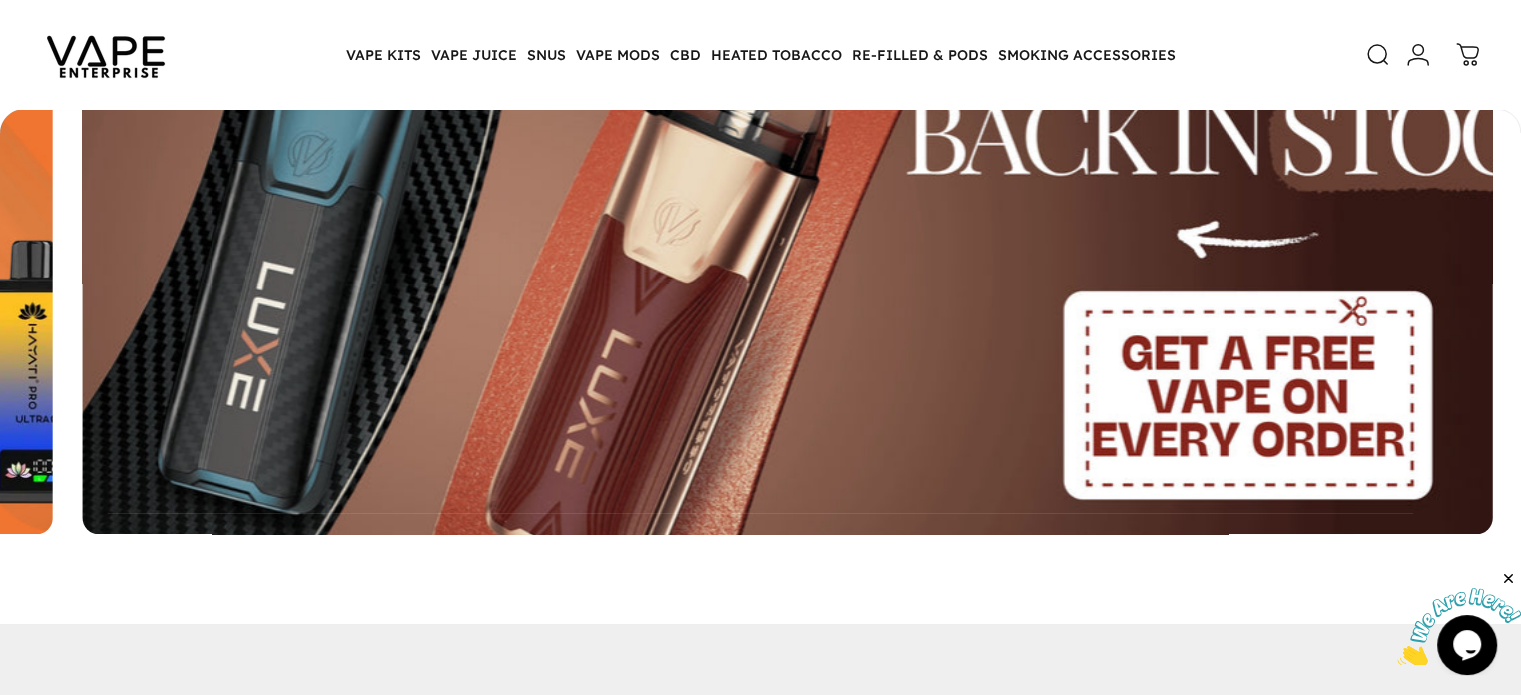 click at bounding box center (787, 290) 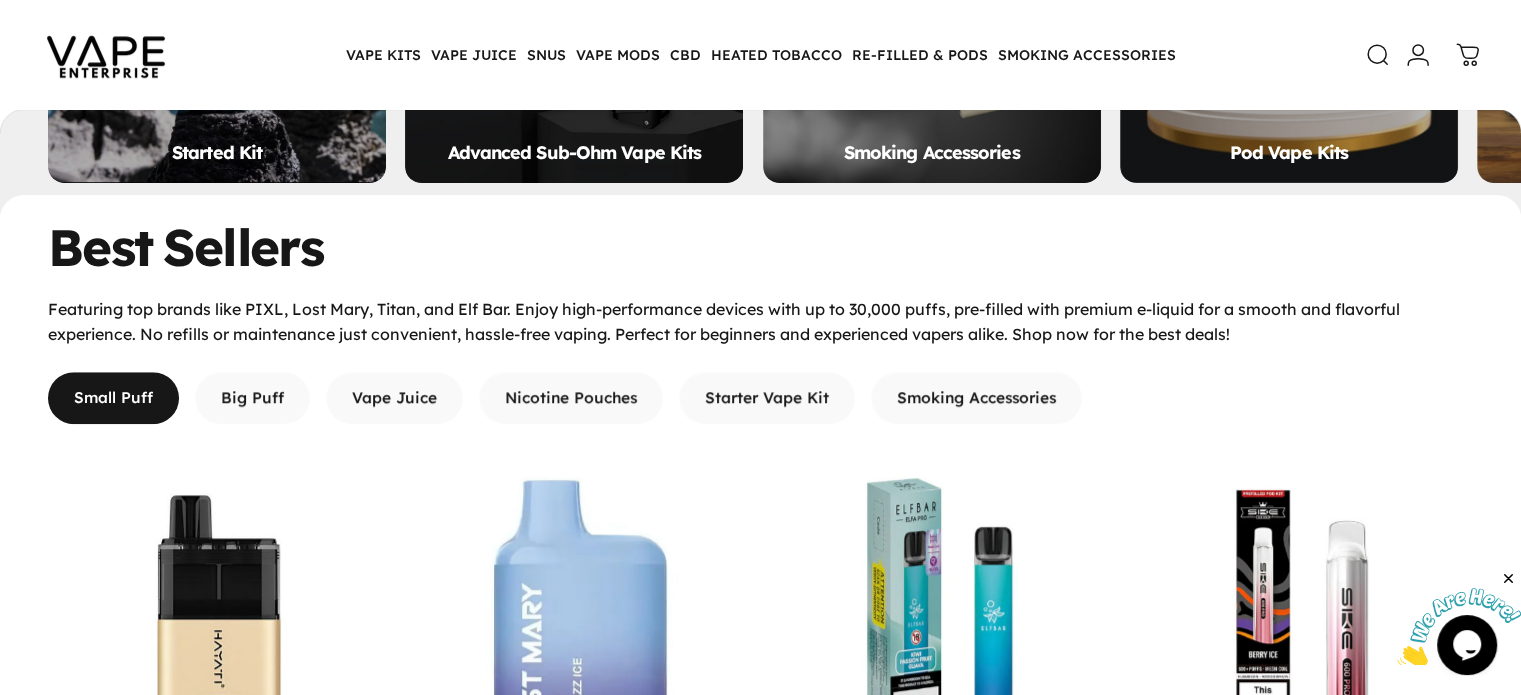 scroll, scrollTop: 1097, scrollLeft: 0, axis: vertical 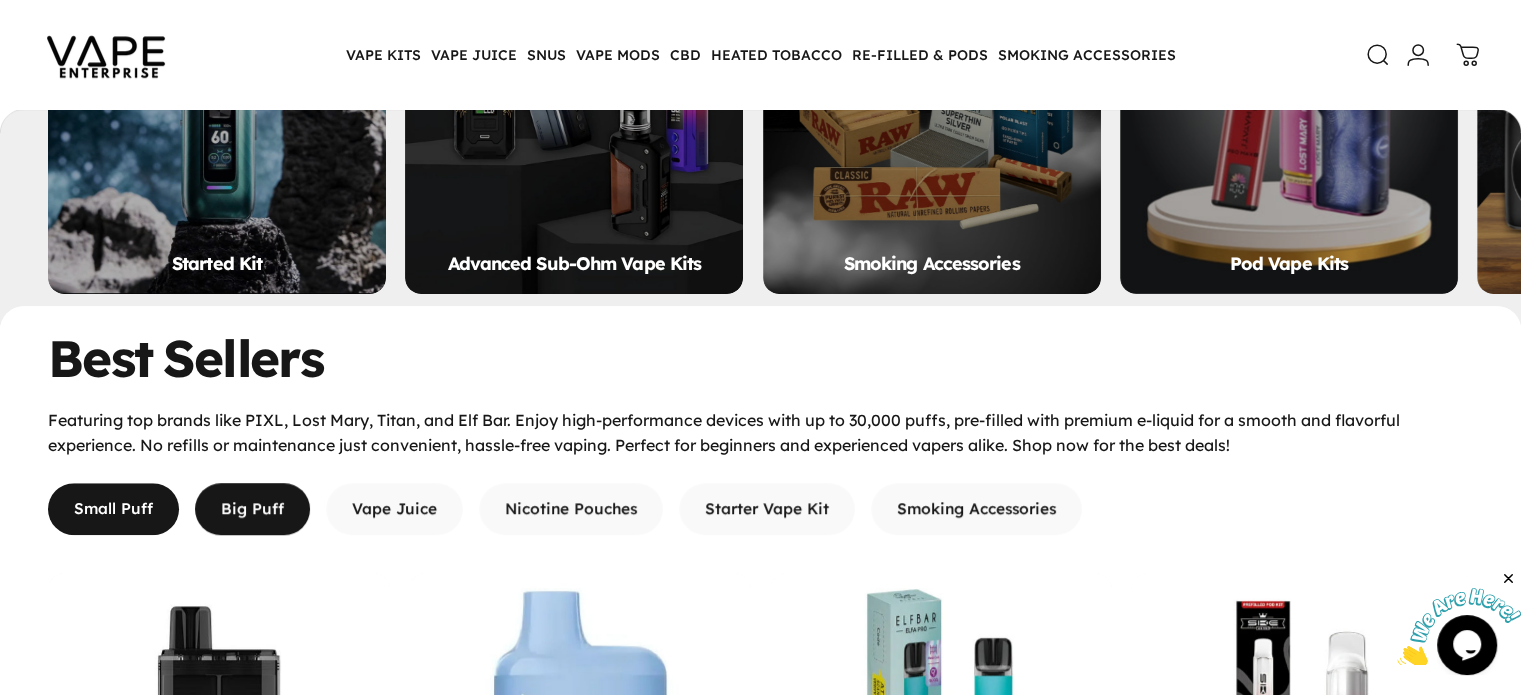 click at bounding box center [252, 509] 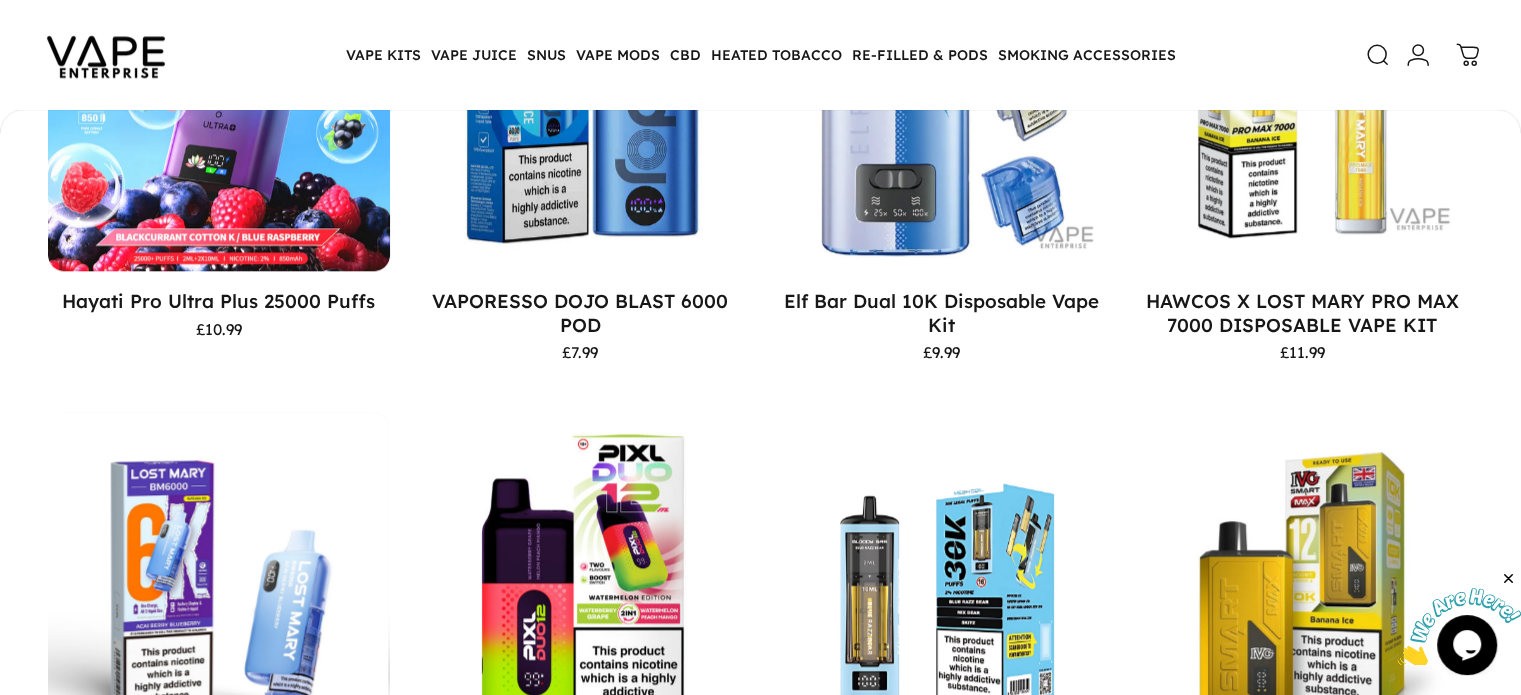 scroll, scrollTop: 2397, scrollLeft: 0, axis: vertical 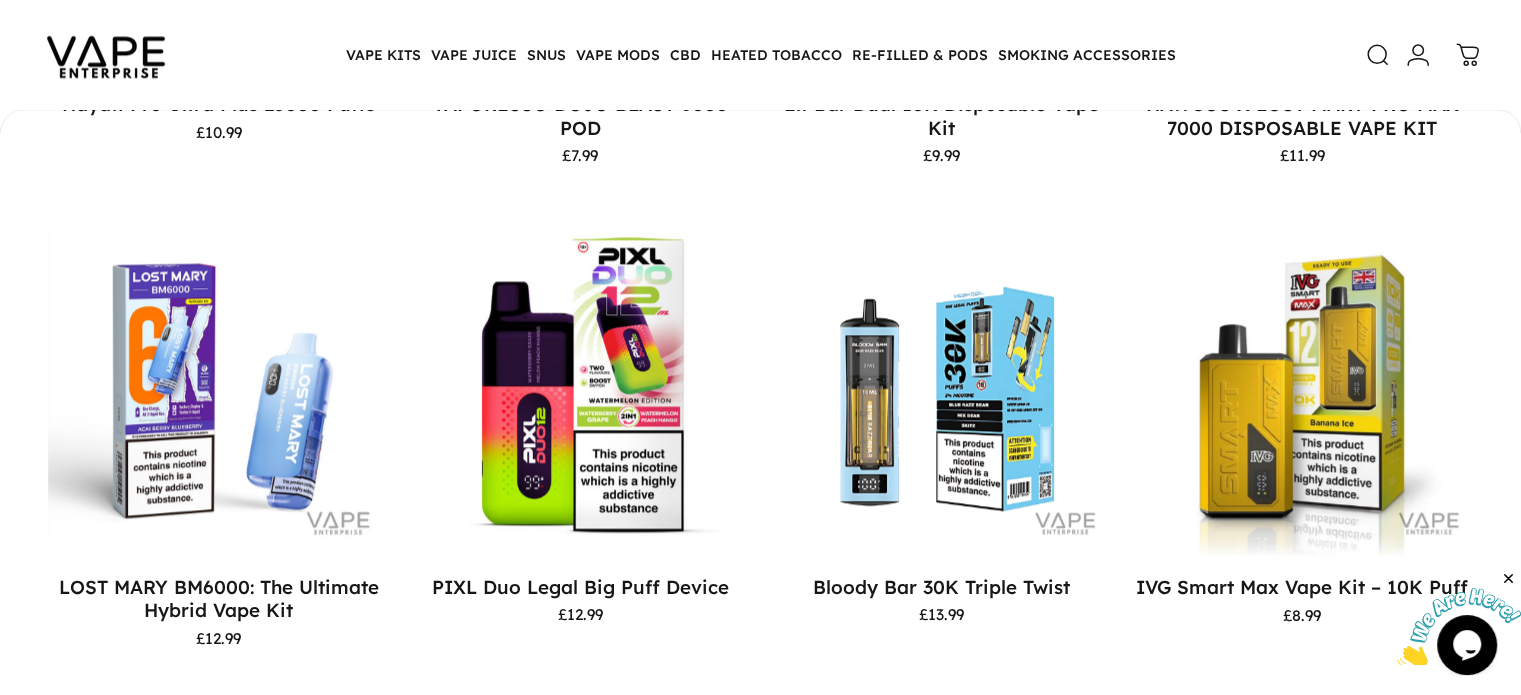 click at bounding box center [760, 746] 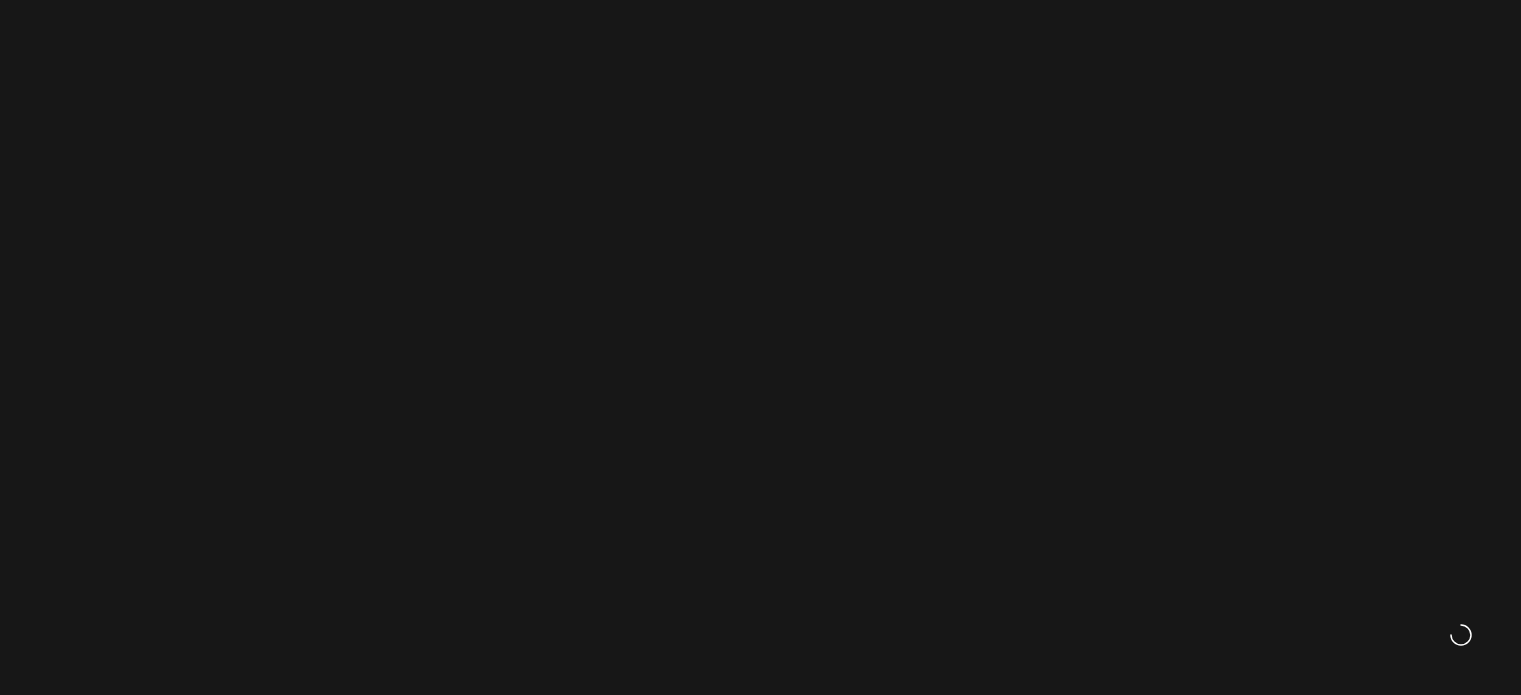 scroll, scrollTop: 0, scrollLeft: 0, axis: both 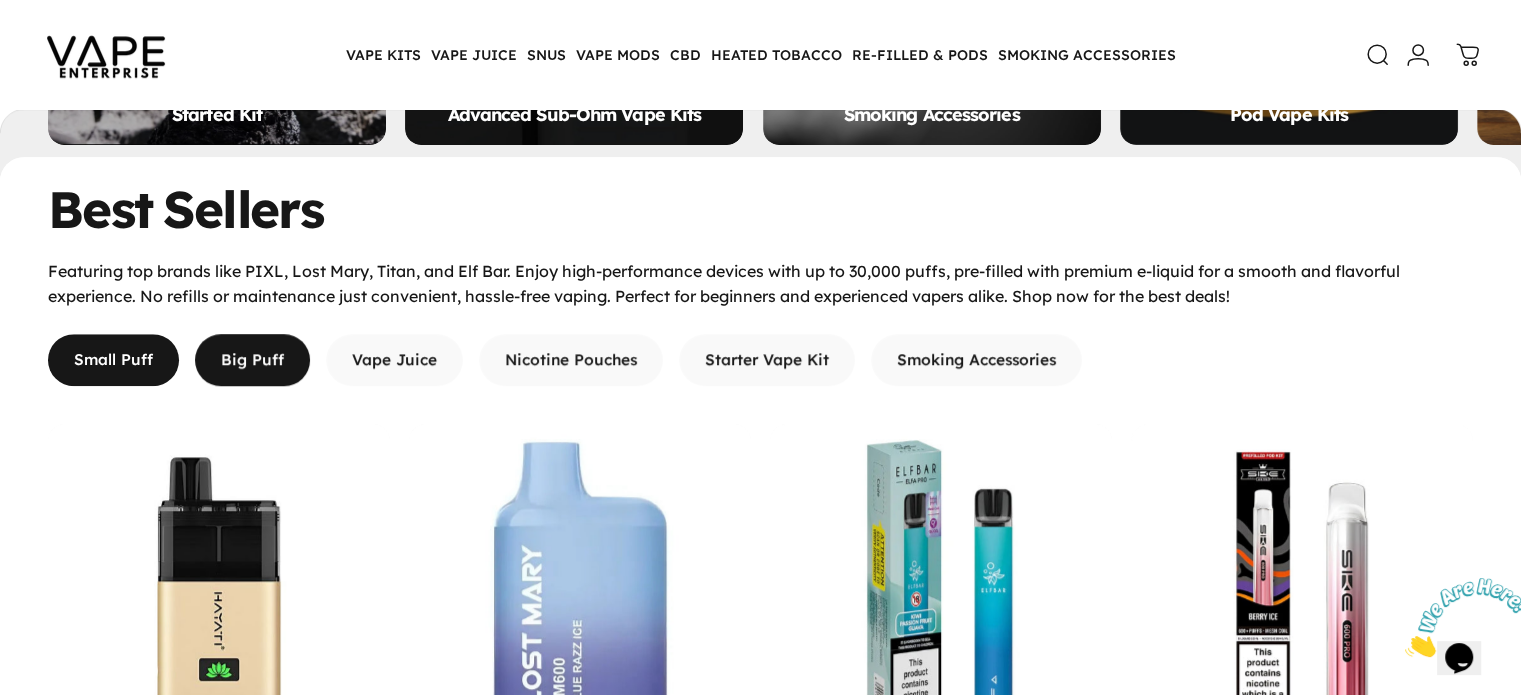 click at bounding box center (252, 360) 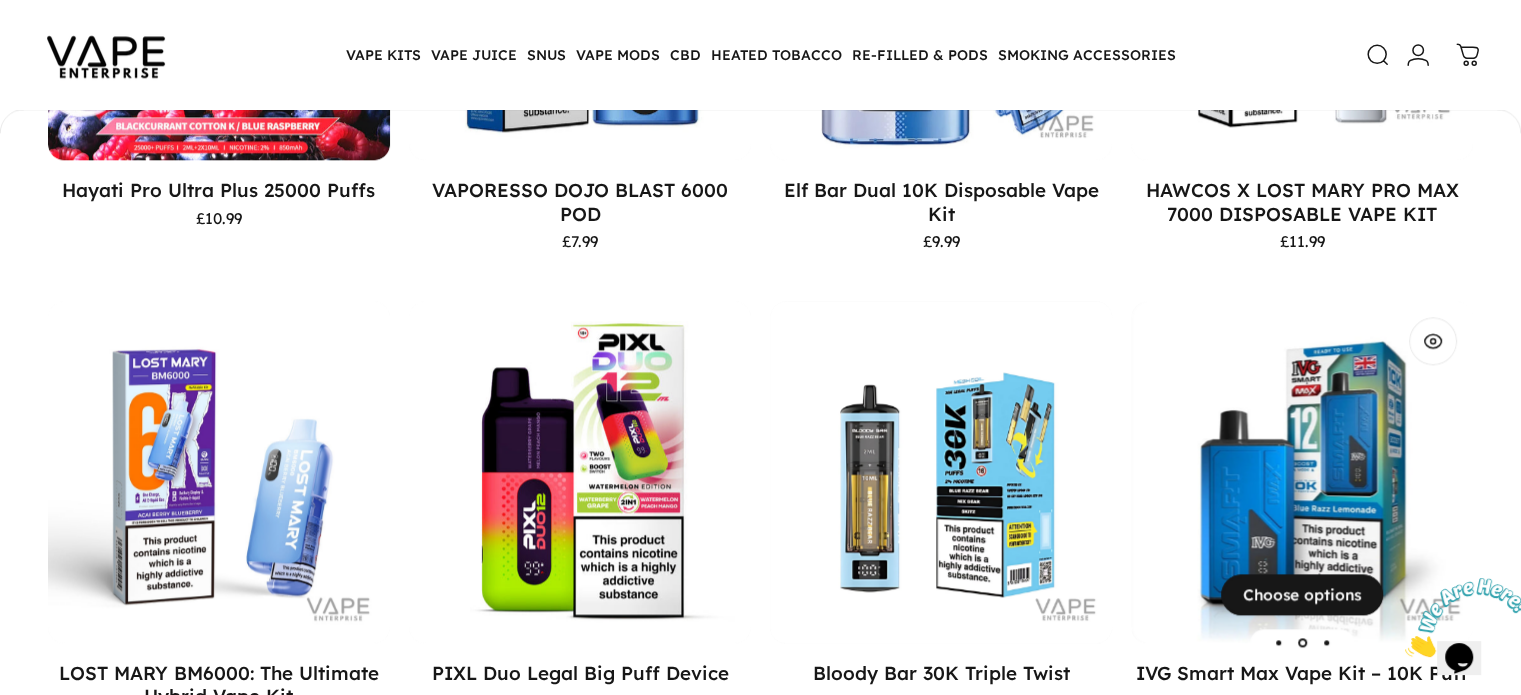 scroll, scrollTop: 2256, scrollLeft: 0, axis: vertical 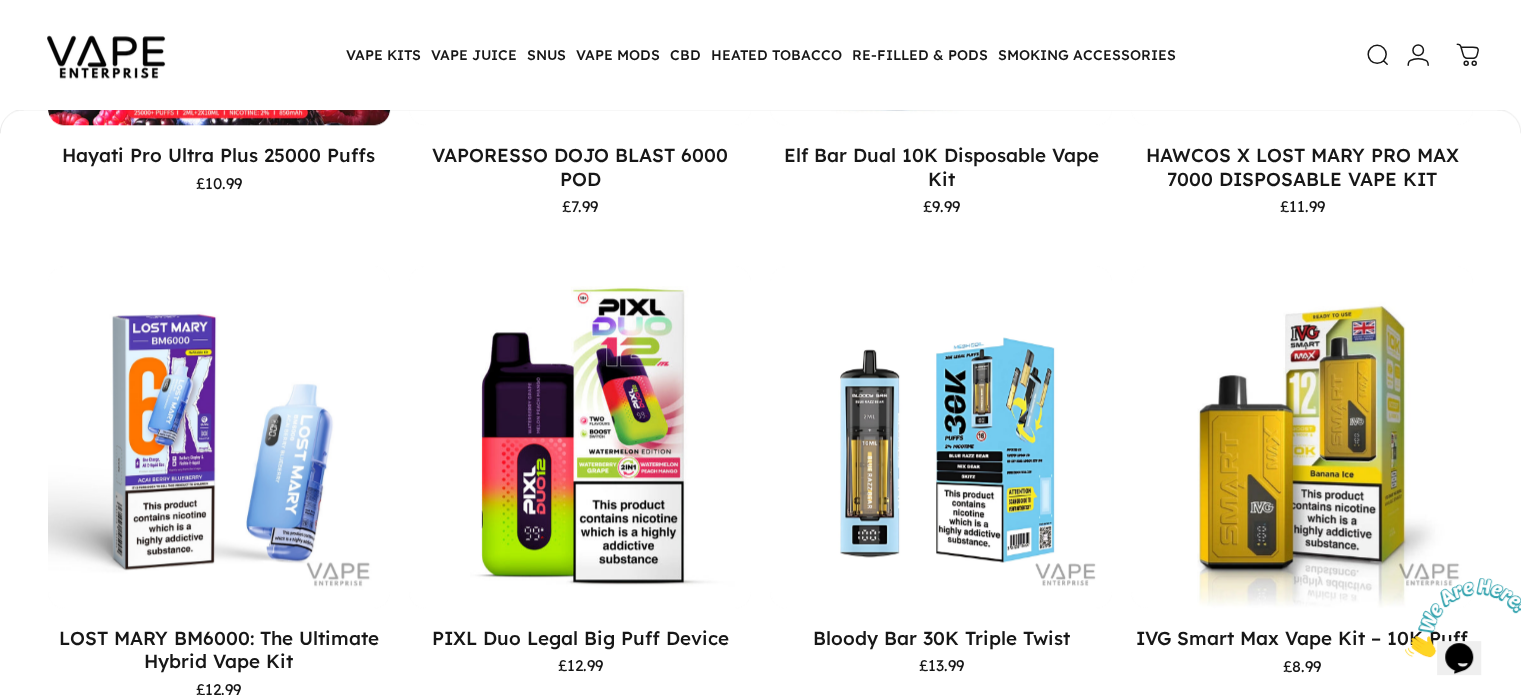 click at bounding box center [760, 797] 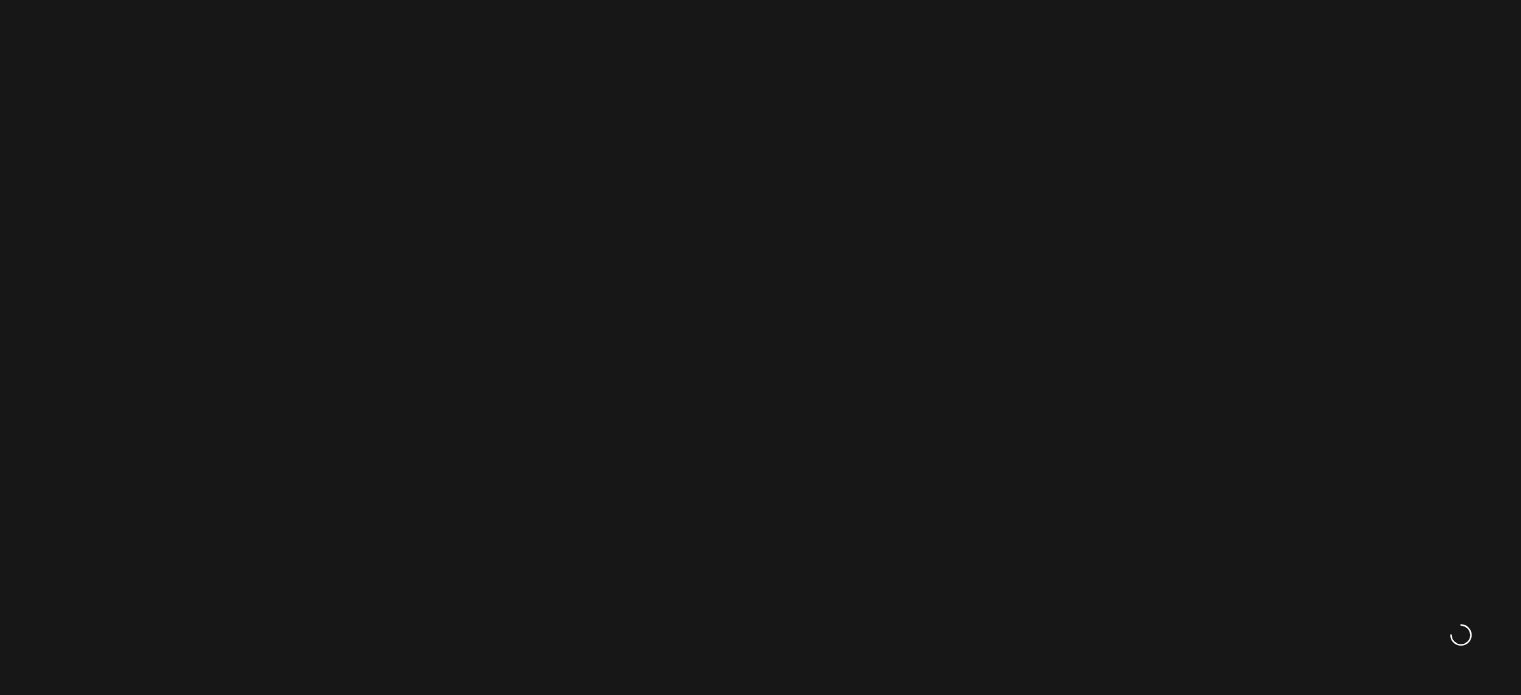 scroll, scrollTop: 0, scrollLeft: 0, axis: both 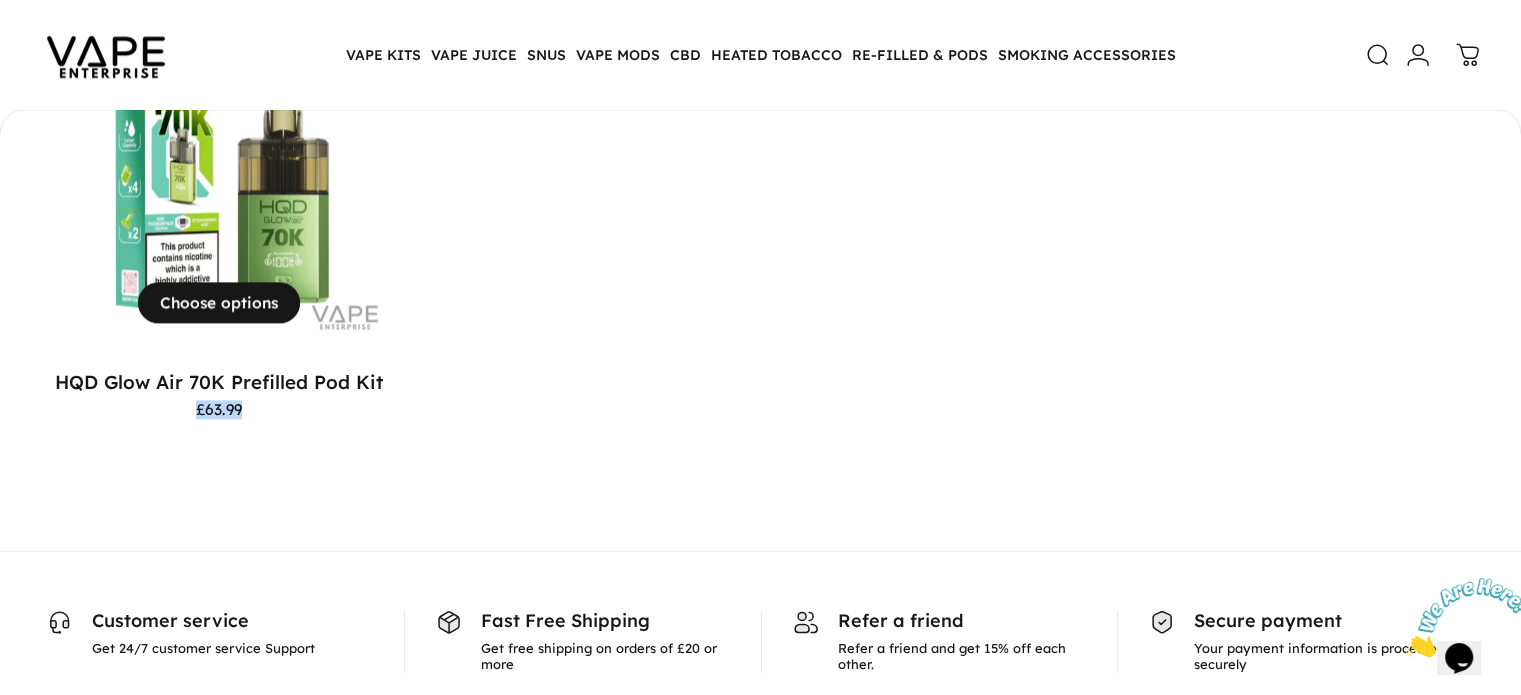 drag, startPoint x: 293, startPoint y: 429, endPoint x: 103, endPoint y: 426, distance: 190.02368 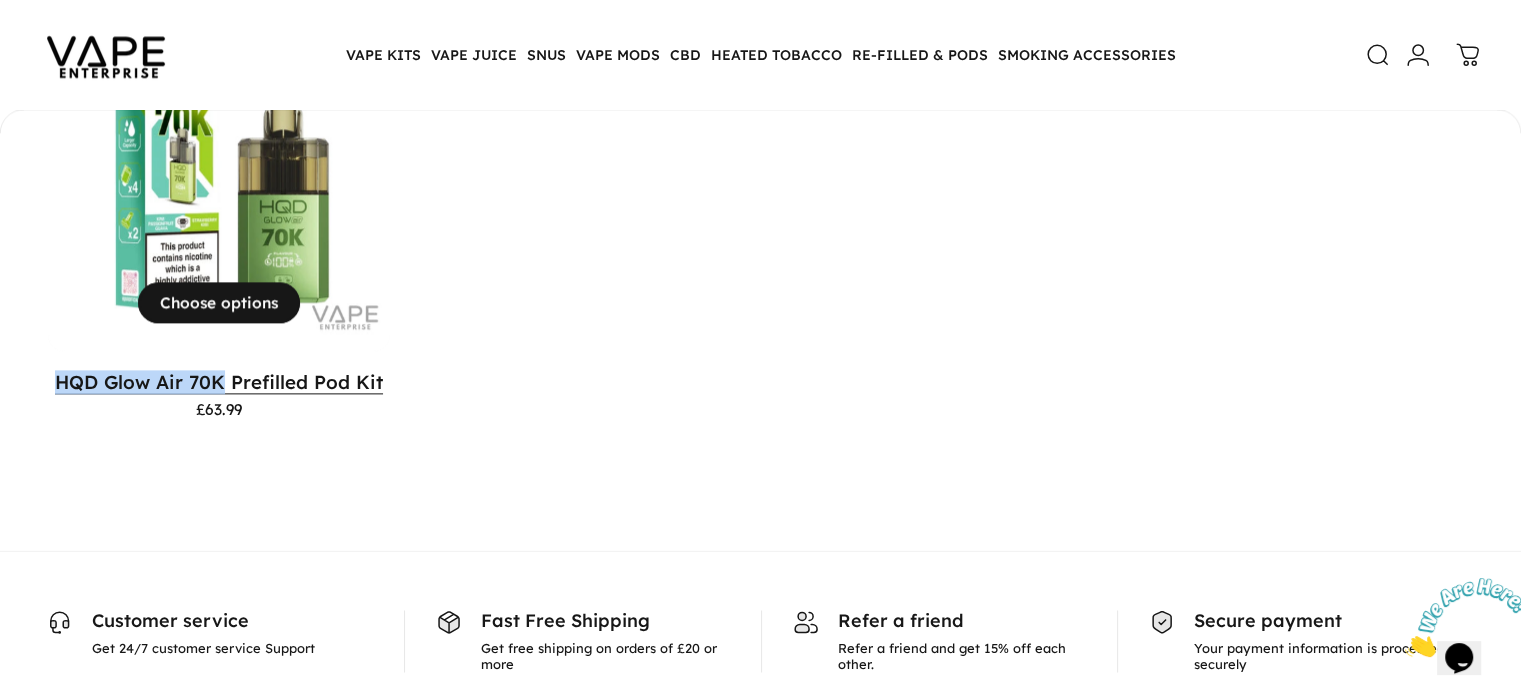 drag, startPoint x: 51, startPoint y: 385, endPoint x: 219, endPoint y: 391, distance: 168.1071 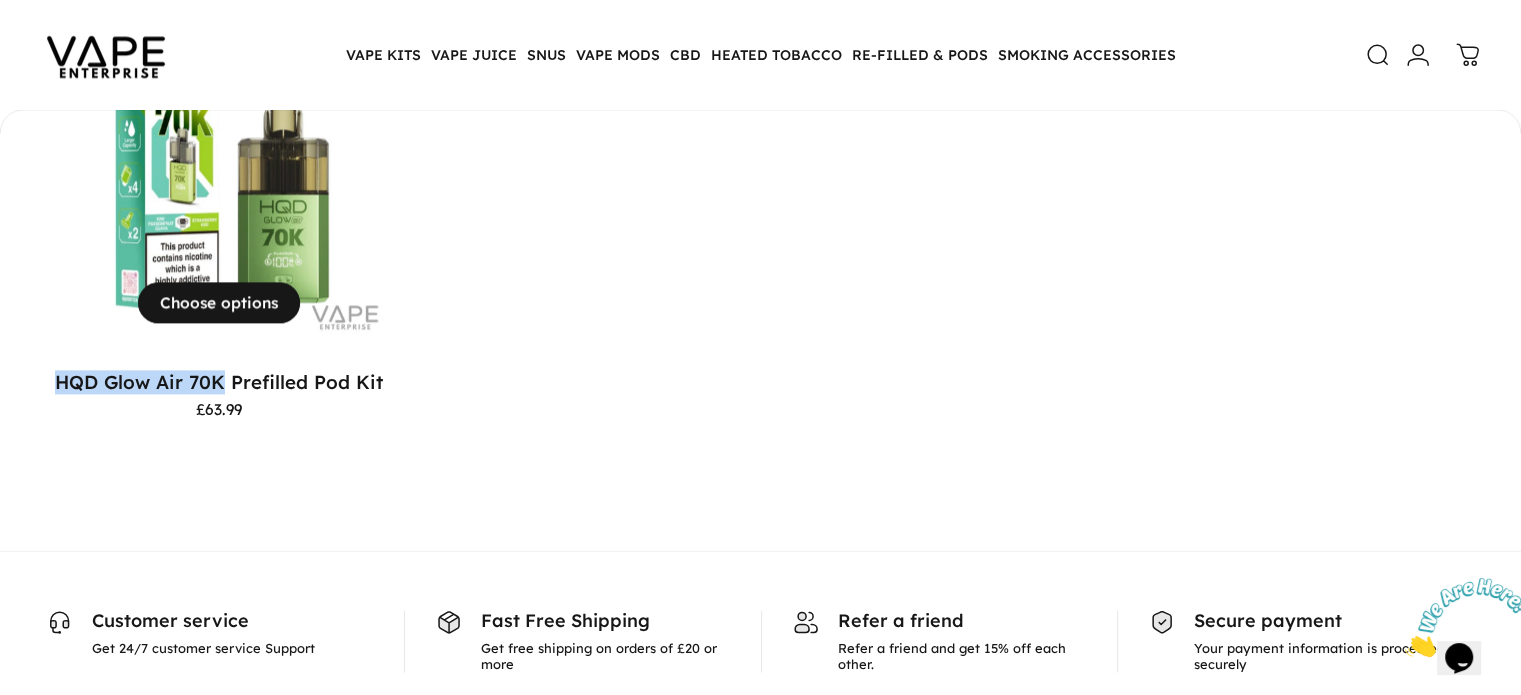 copy on "HQD Glow Air 70K" 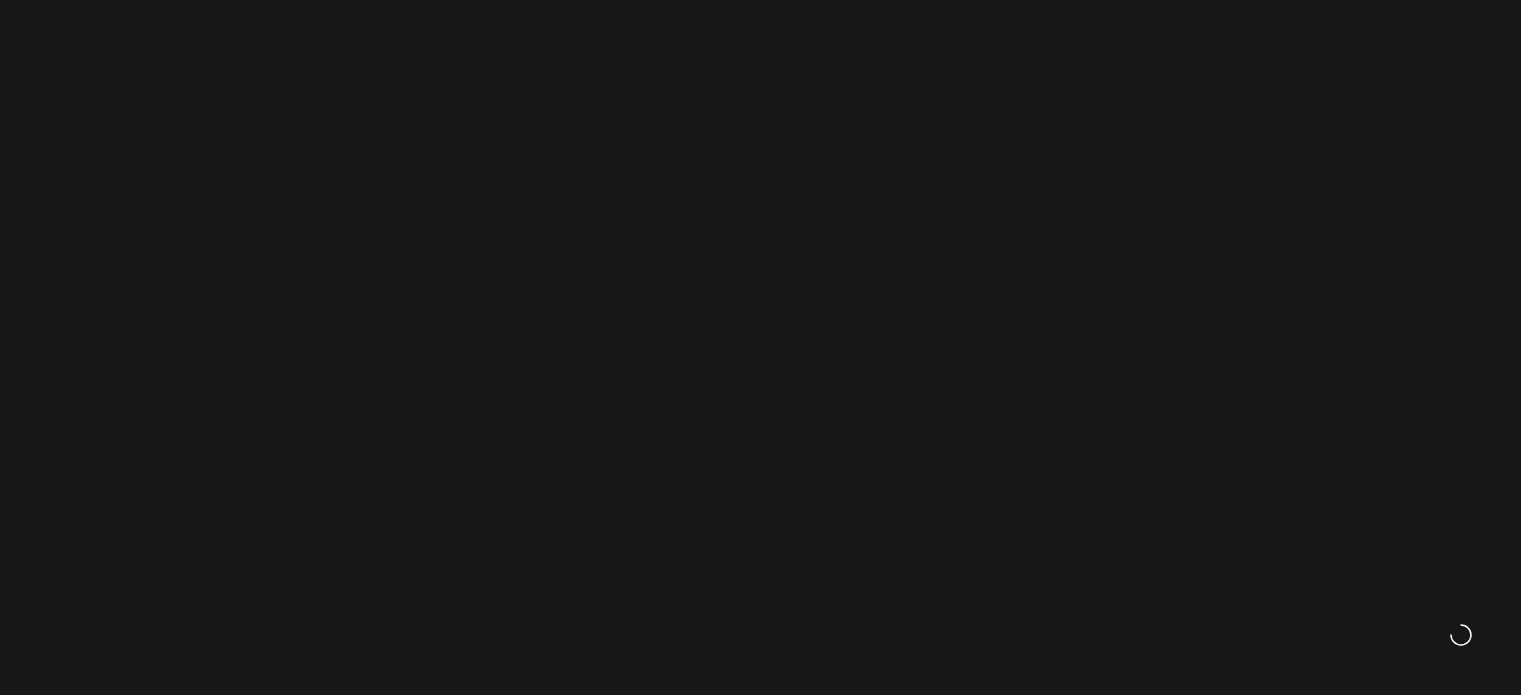 scroll, scrollTop: 0, scrollLeft: 0, axis: both 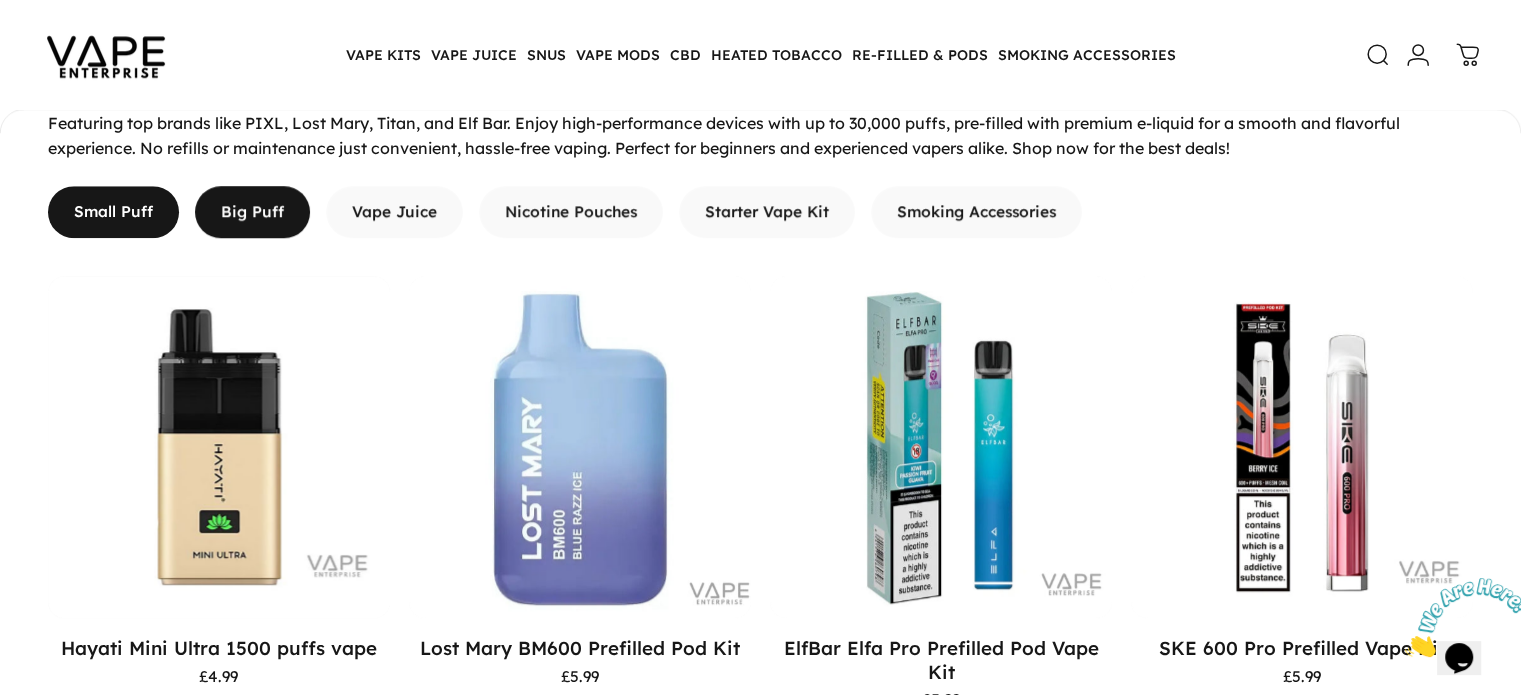 click at bounding box center [252, 212] 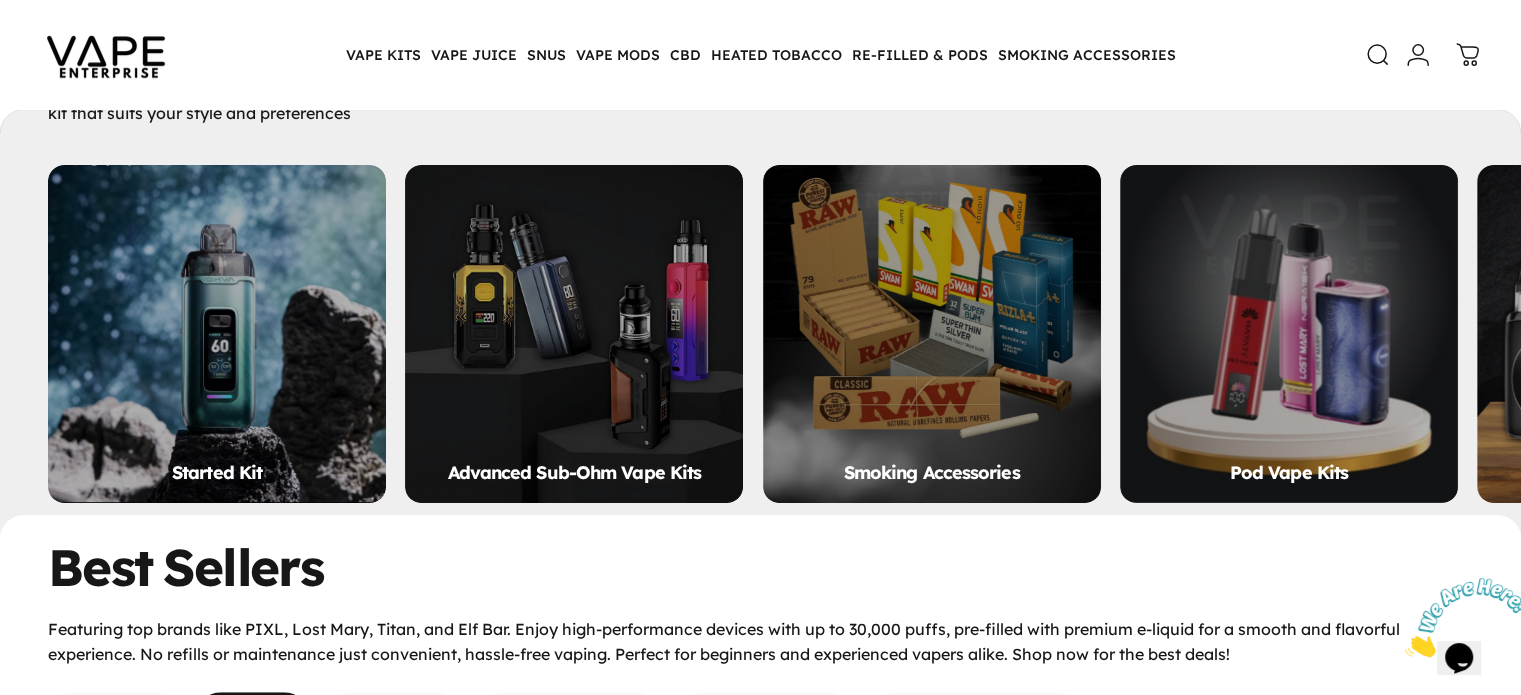 scroll, scrollTop: 994, scrollLeft: 0, axis: vertical 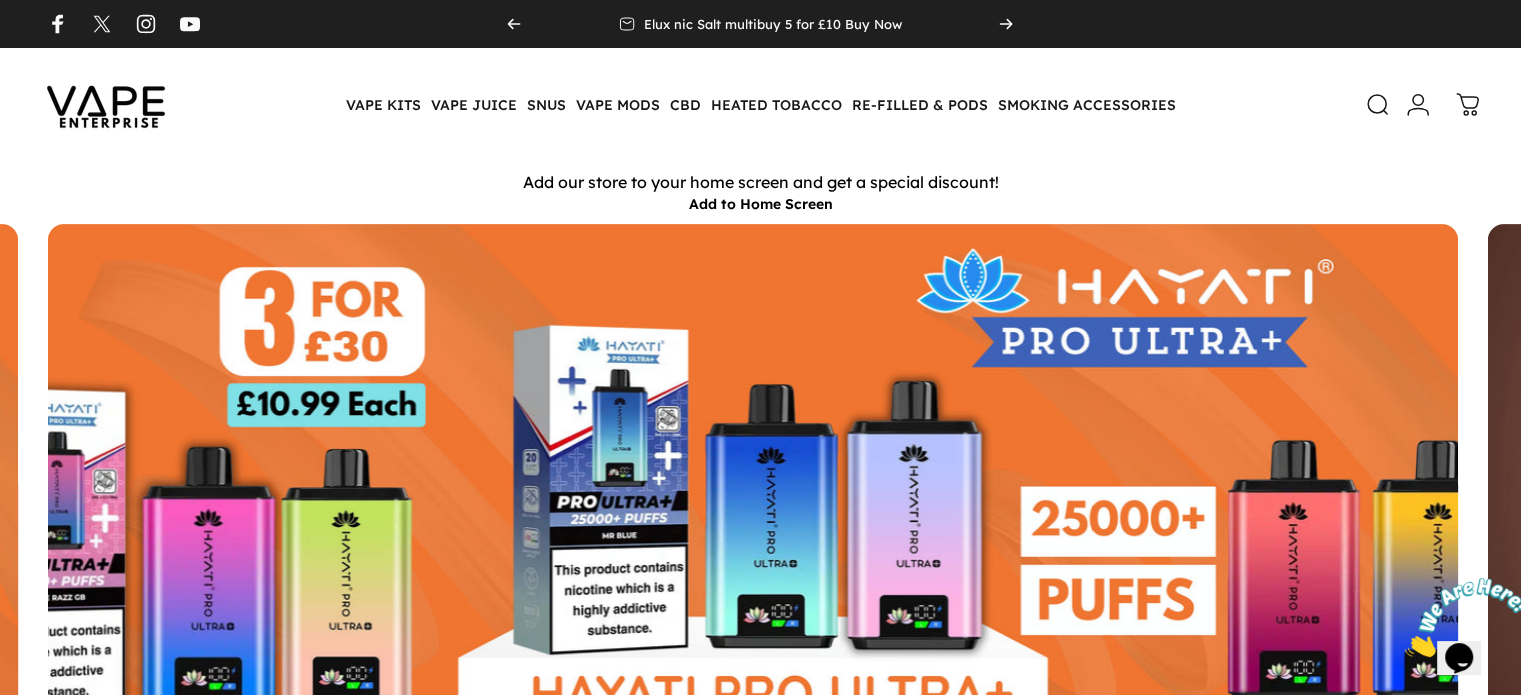 click at bounding box center (753, 491) 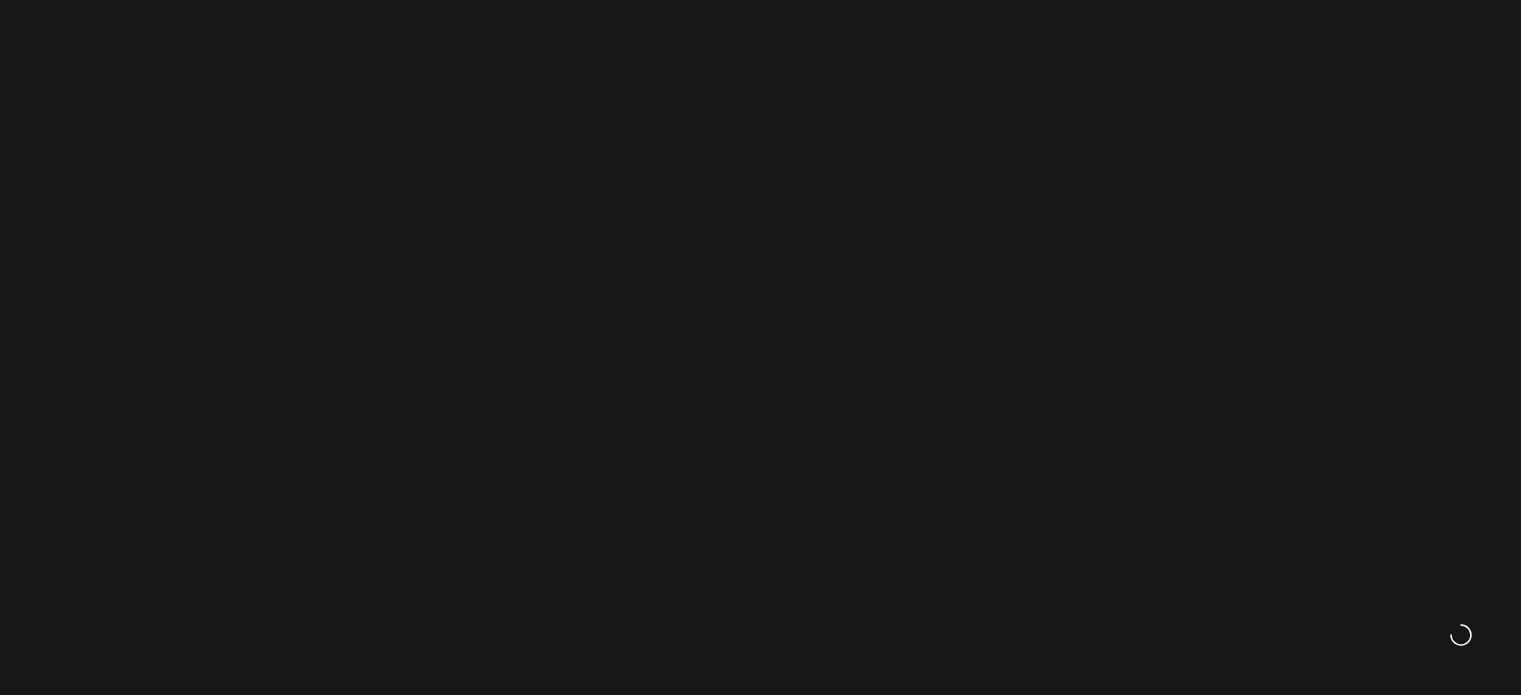 scroll, scrollTop: 0, scrollLeft: 0, axis: both 